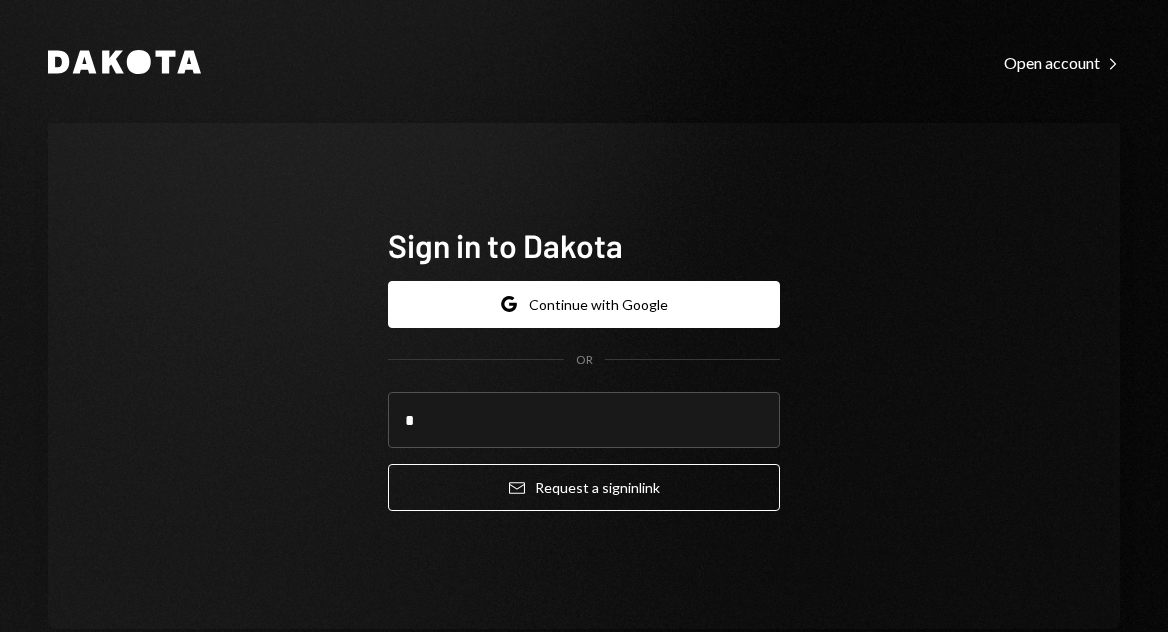 scroll, scrollTop: 0, scrollLeft: 0, axis: both 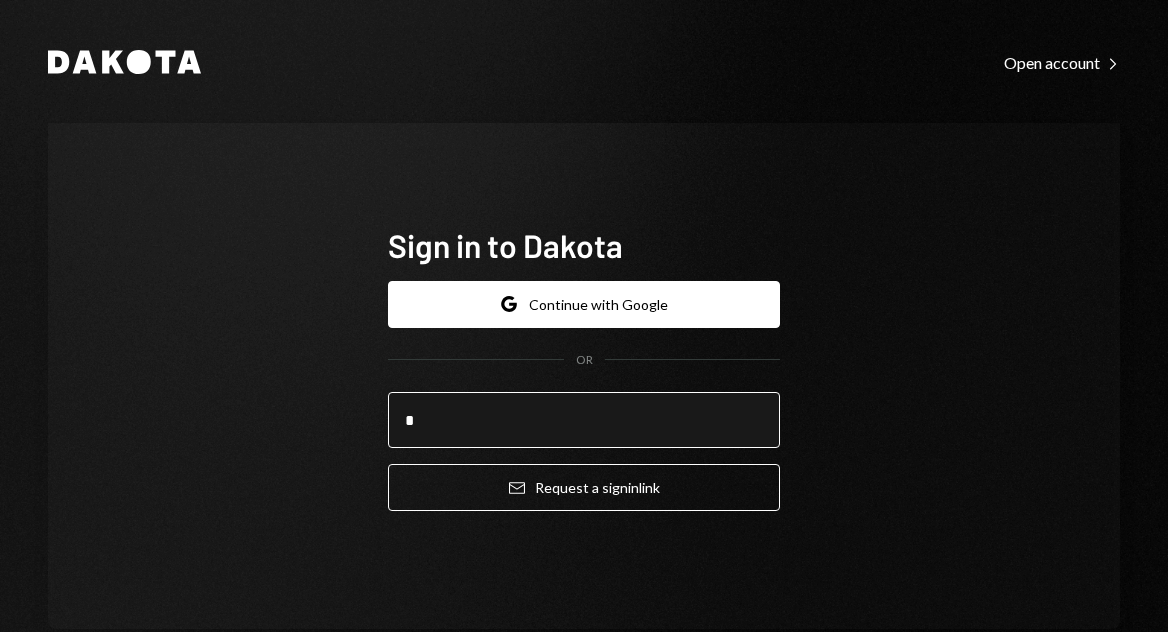 type on "**********" 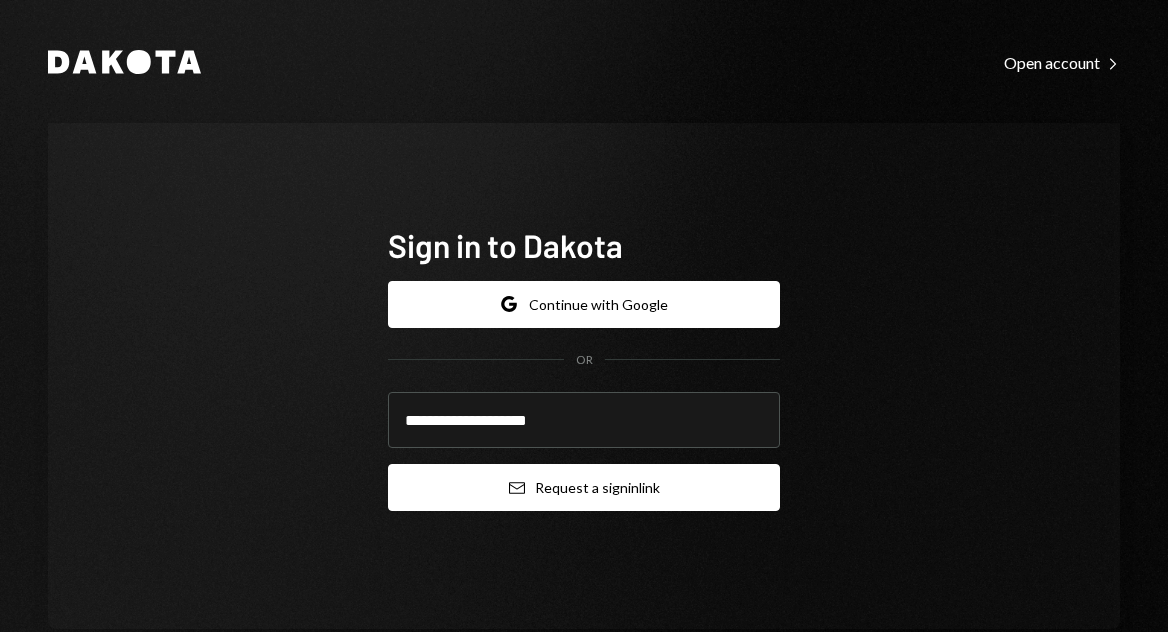 click on "Email Request a sign  in  link" at bounding box center (584, 487) 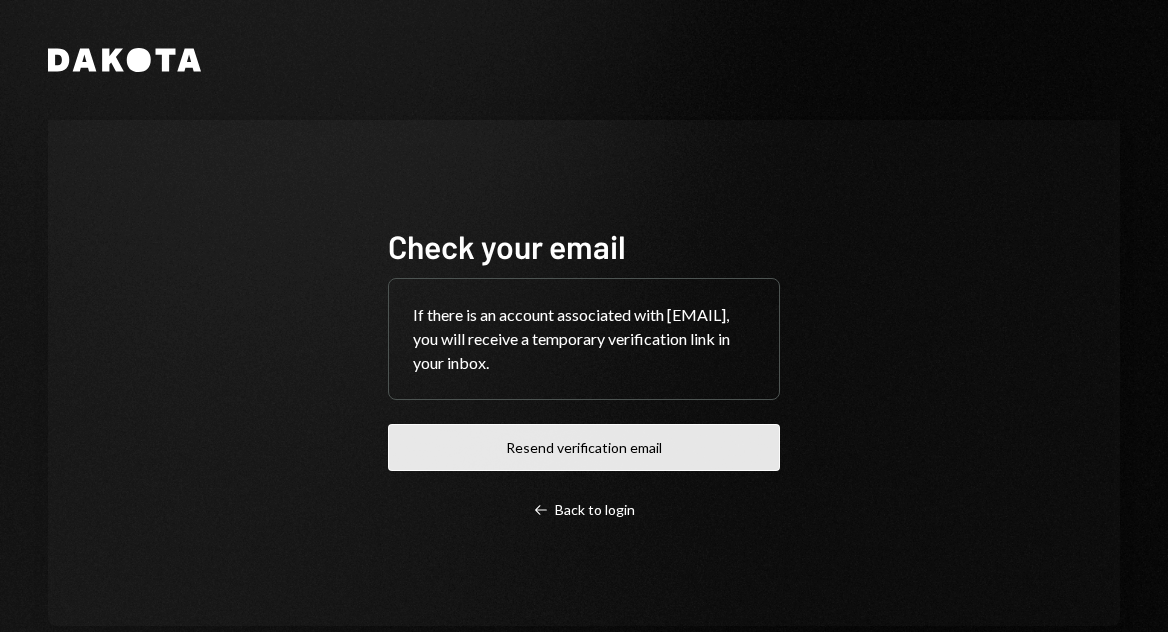 click on "Resend verification email" at bounding box center [584, 447] 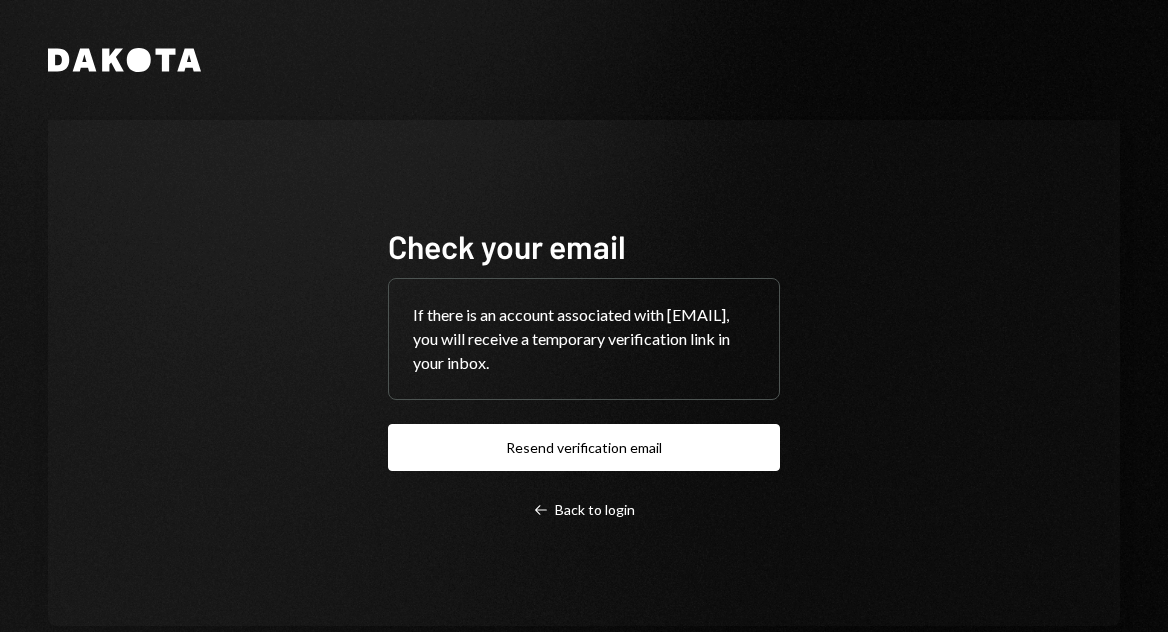 scroll, scrollTop: 0, scrollLeft: 0, axis: both 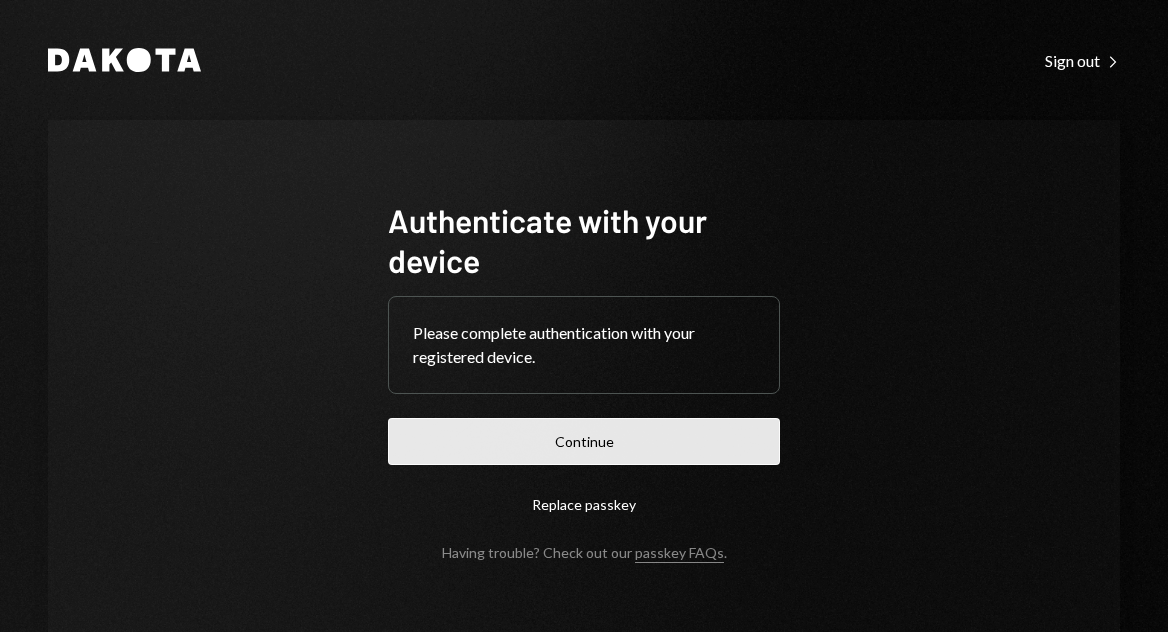 click on "Continue" at bounding box center [584, 441] 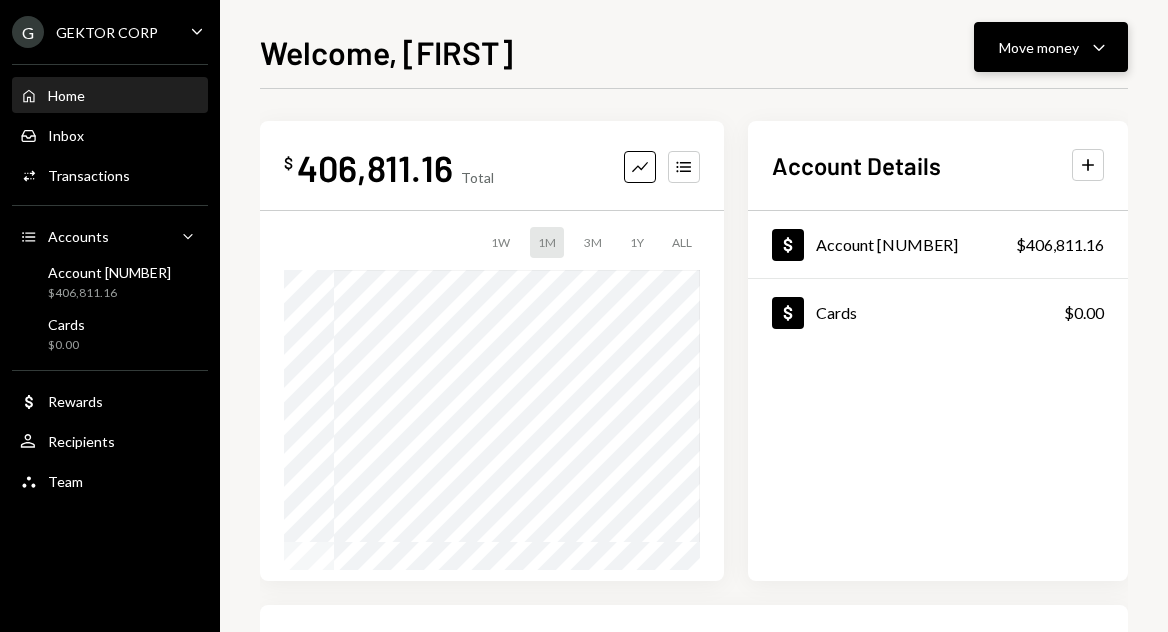 click on "Move money Caret Down" at bounding box center [1051, 47] 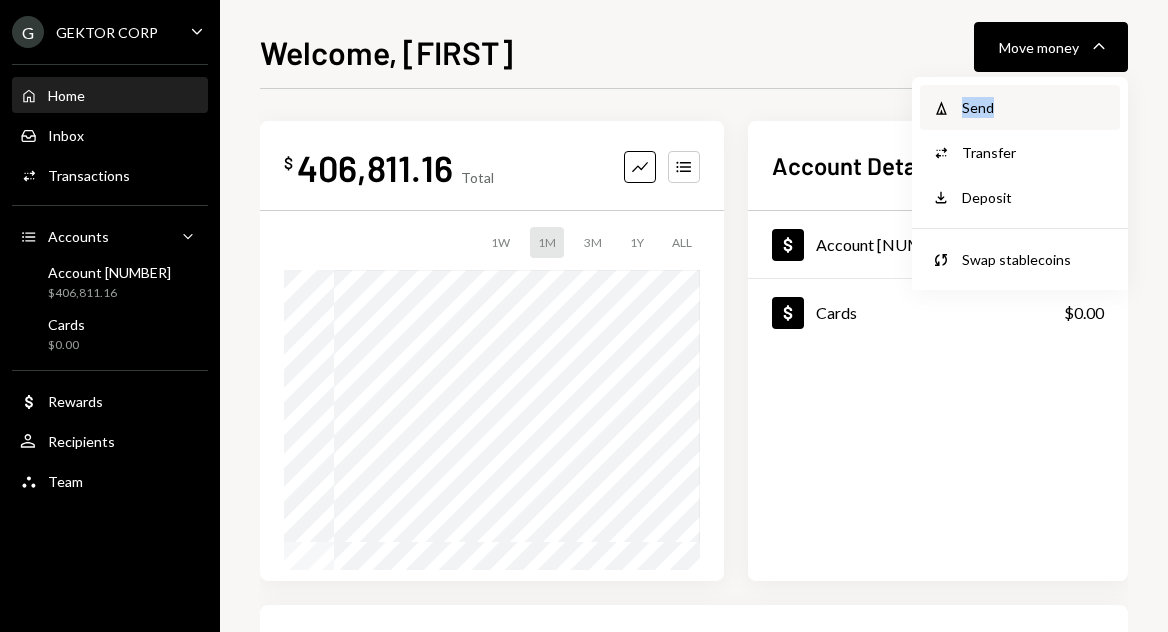 click on "Send" at bounding box center (1035, 107) 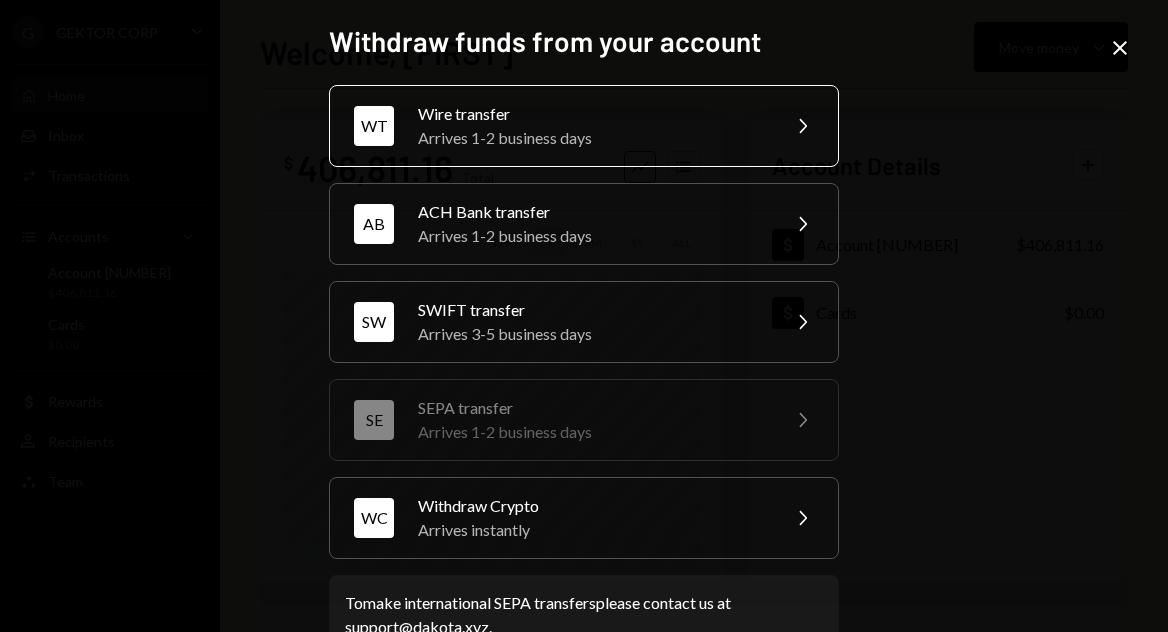 click on "WT Wire transfer Arrives 1-2 business days Chevron Right" at bounding box center [584, 126] 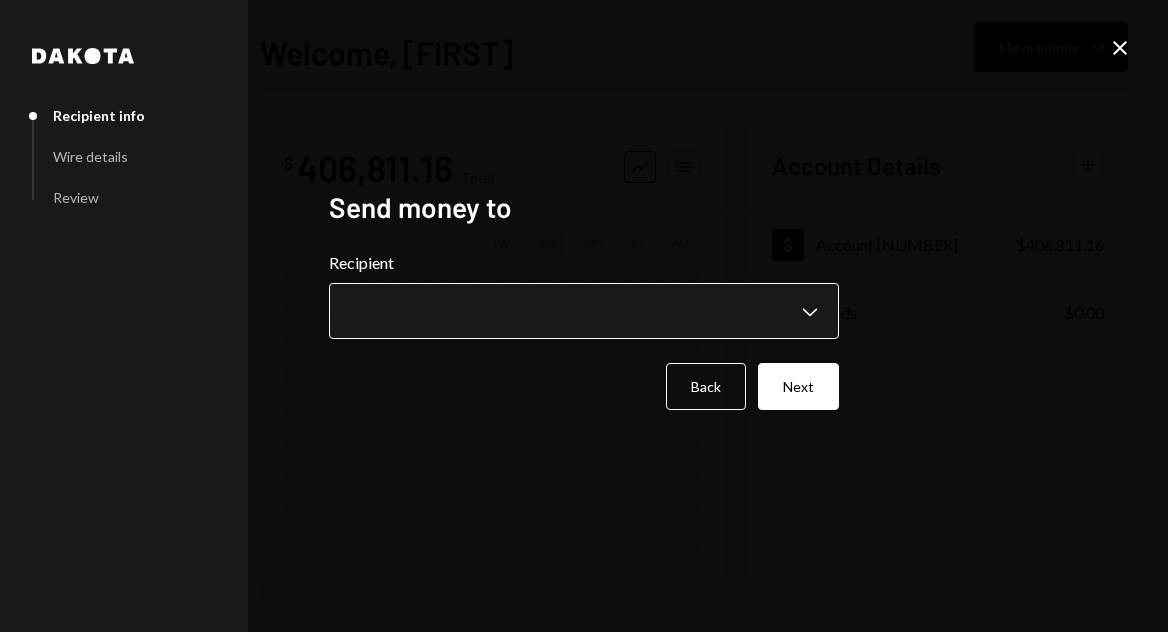 click on "Welcome, [FIRST]" at bounding box center (584, 316) 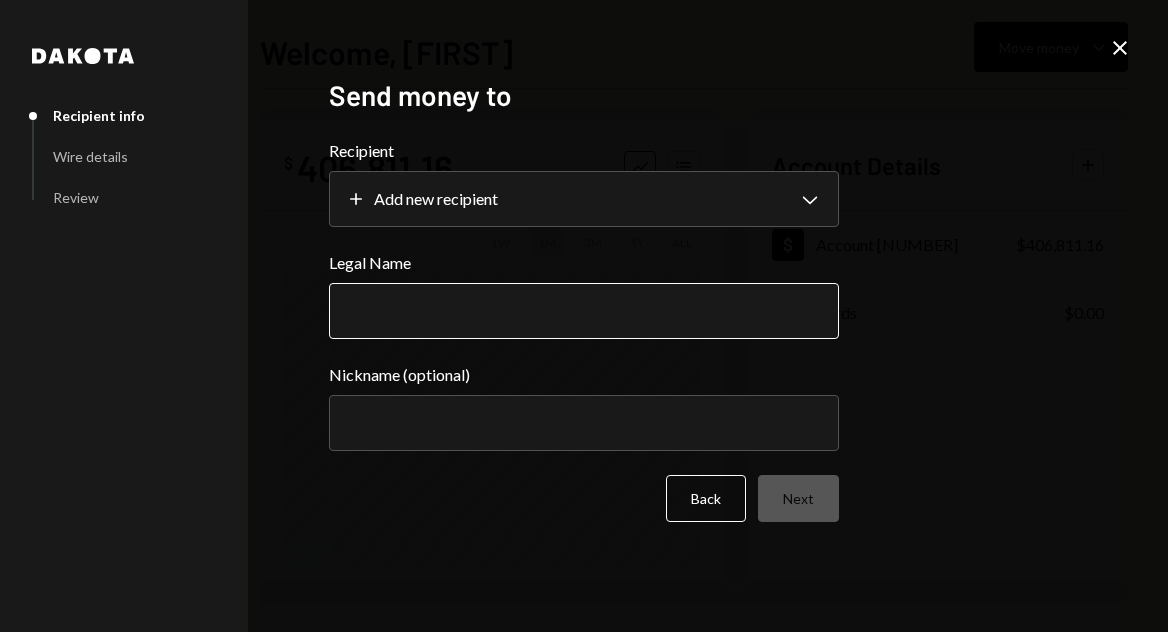 click on "Legal Name" at bounding box center [584, 311] 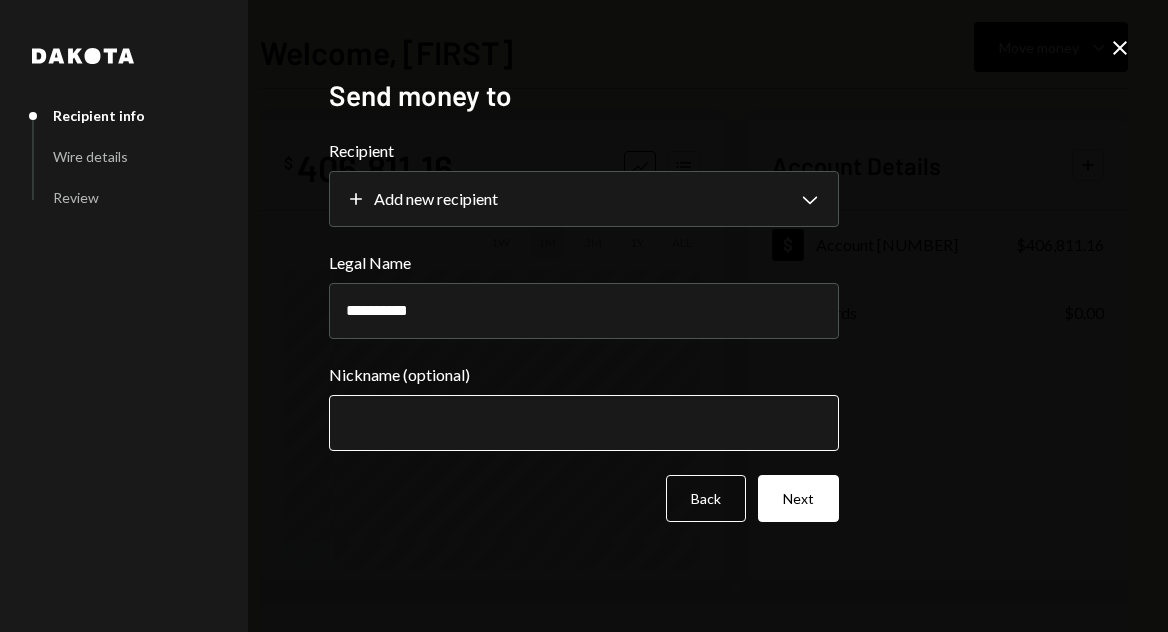 type on "**********" 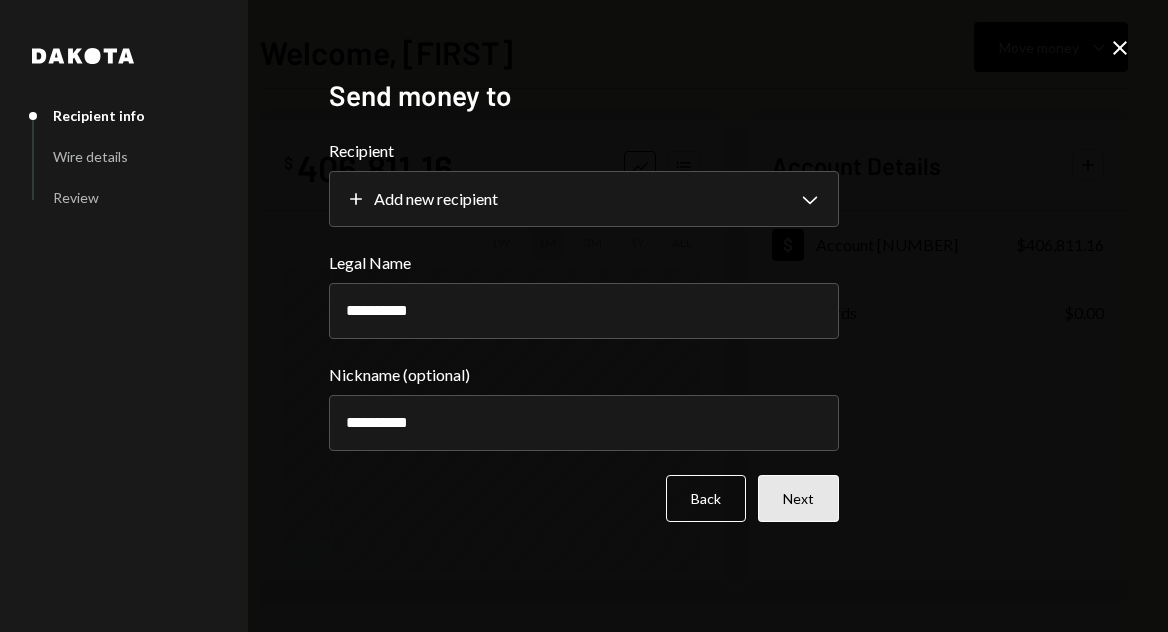 type on "**********" 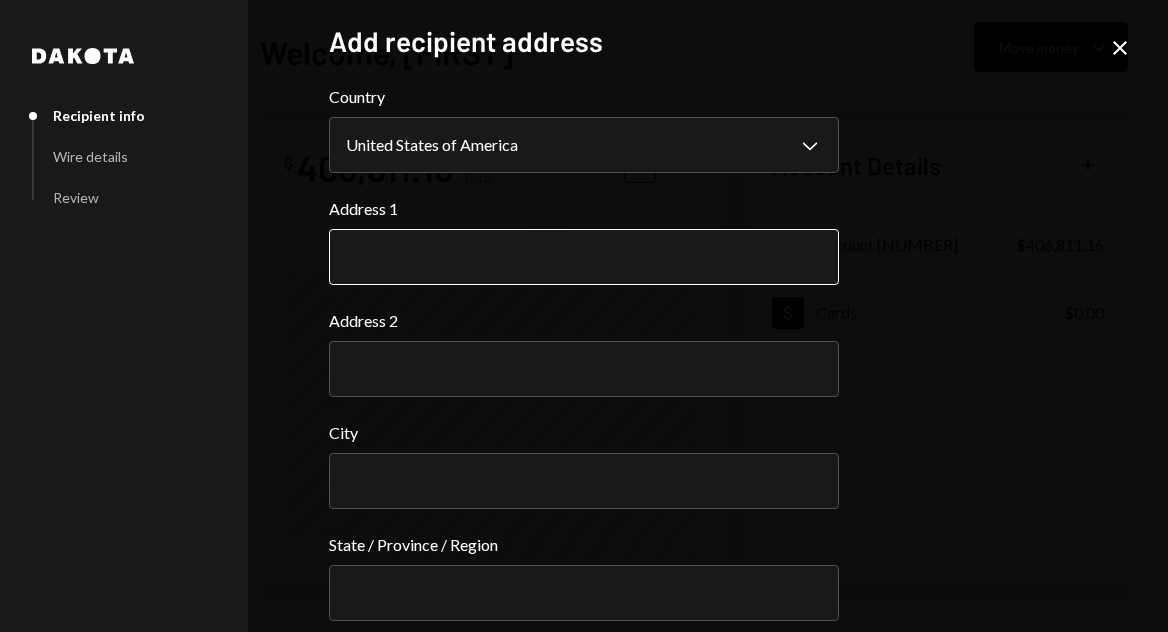 click on "Address 1" at bounding box center [584, 257] 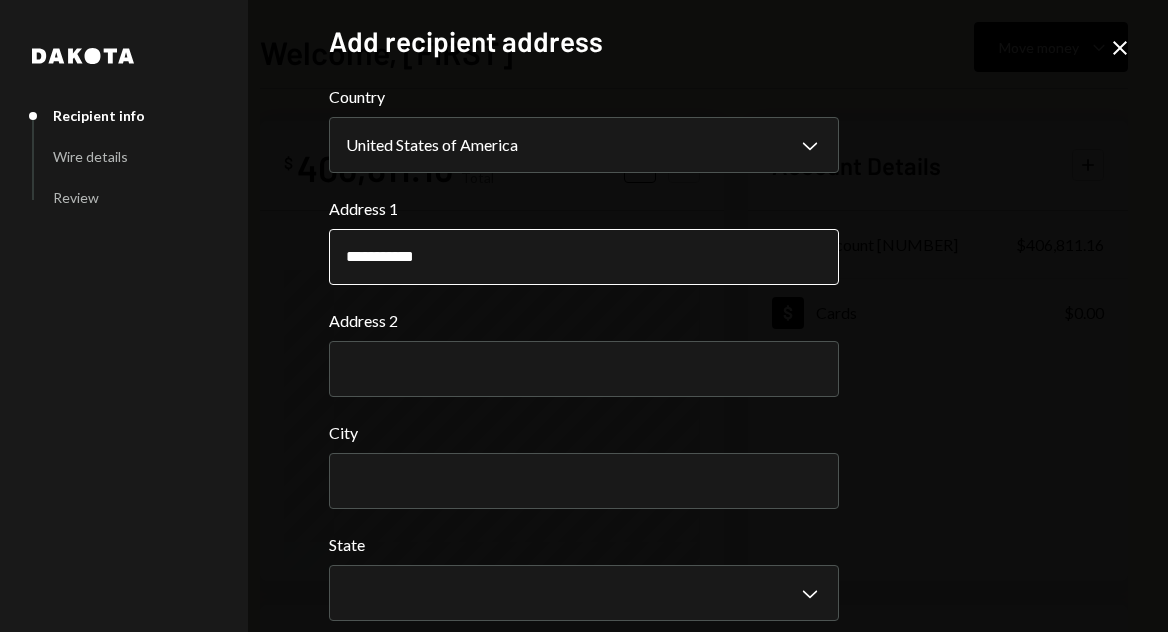 click on "**********" at bounding box center [584, 257] 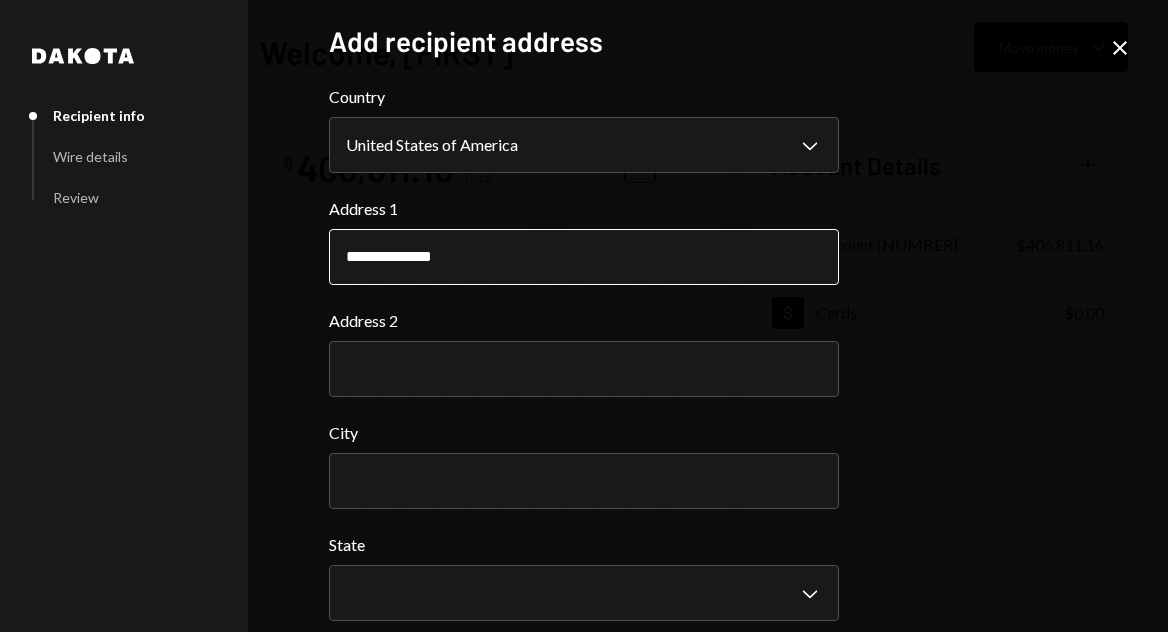 type on "**********" 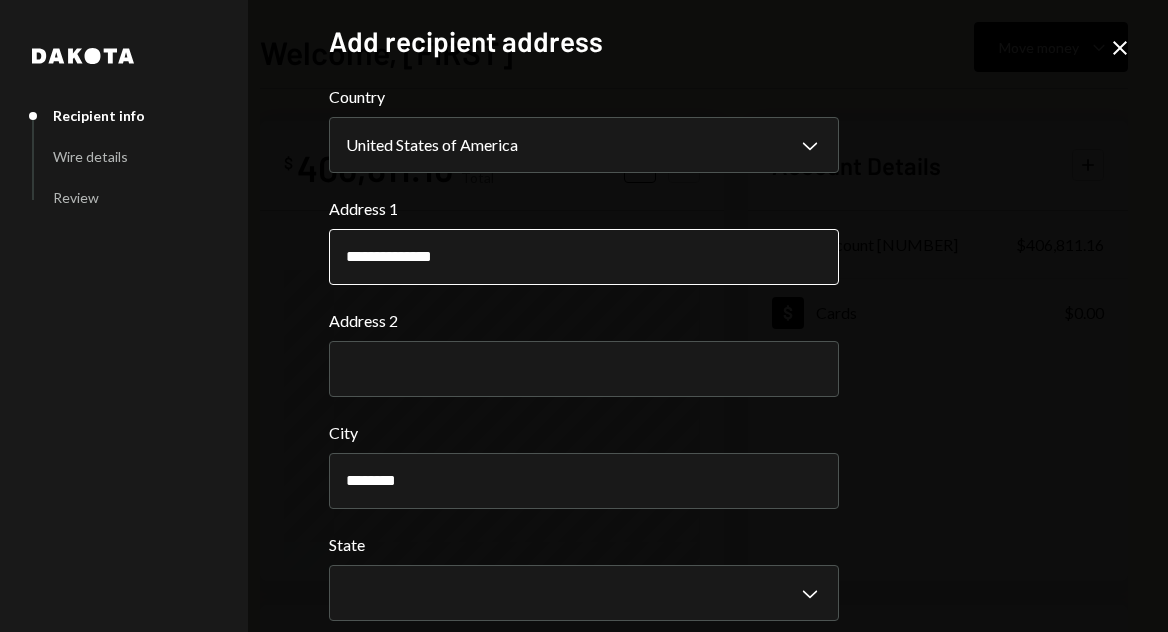 type on "**********" 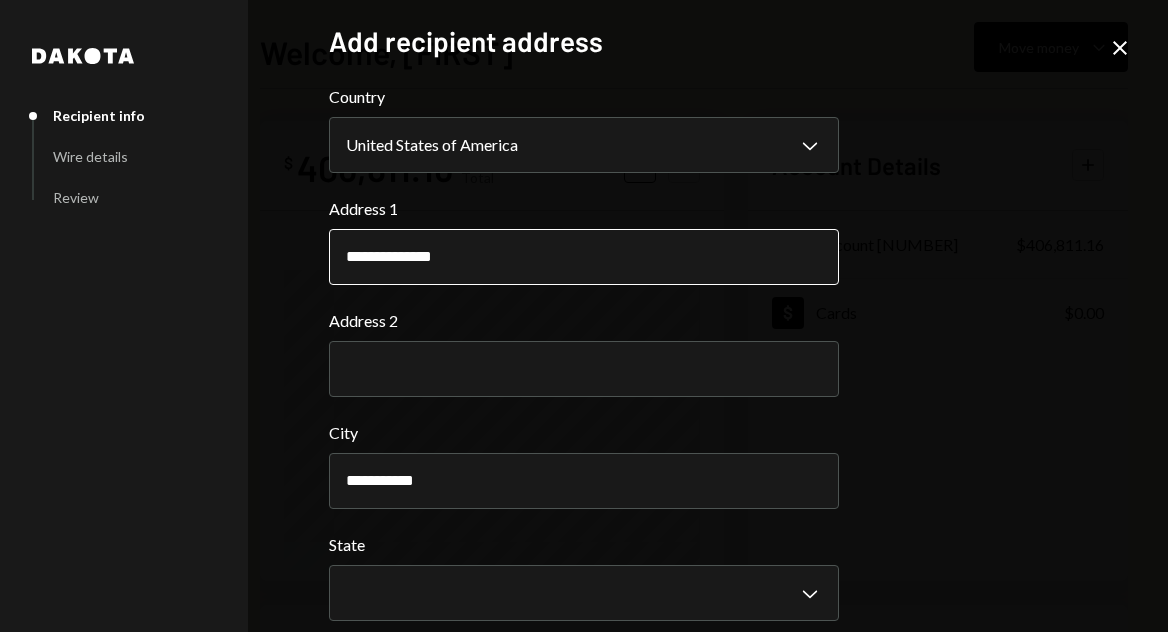 type 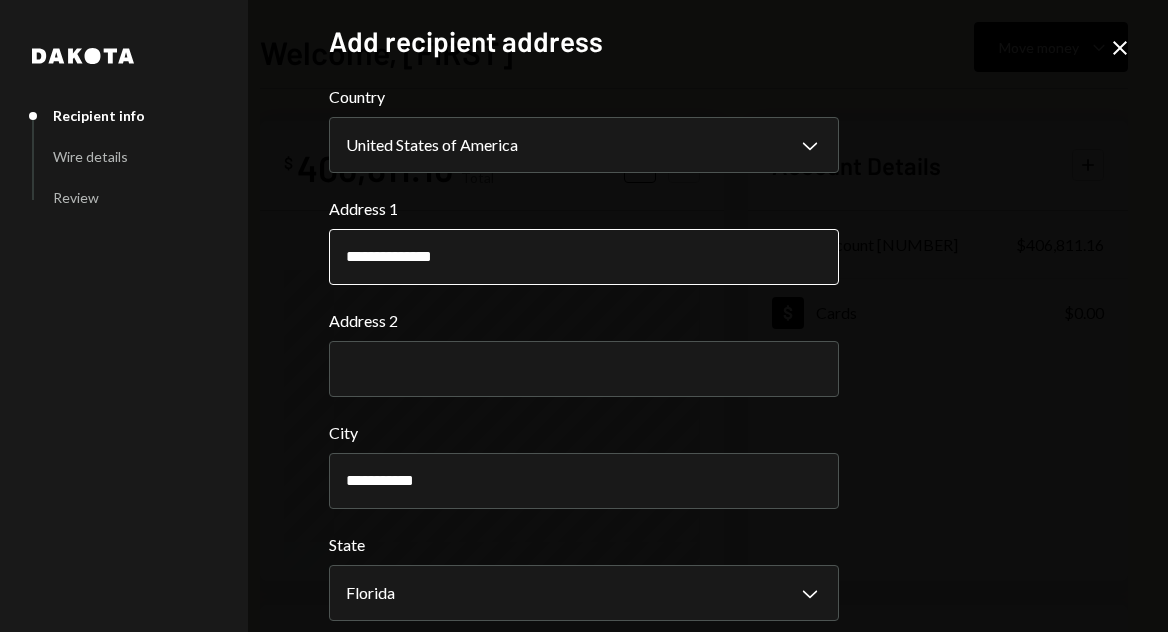 scroll, scrollTop: 203, scrollLeft: 0, axis: vertical 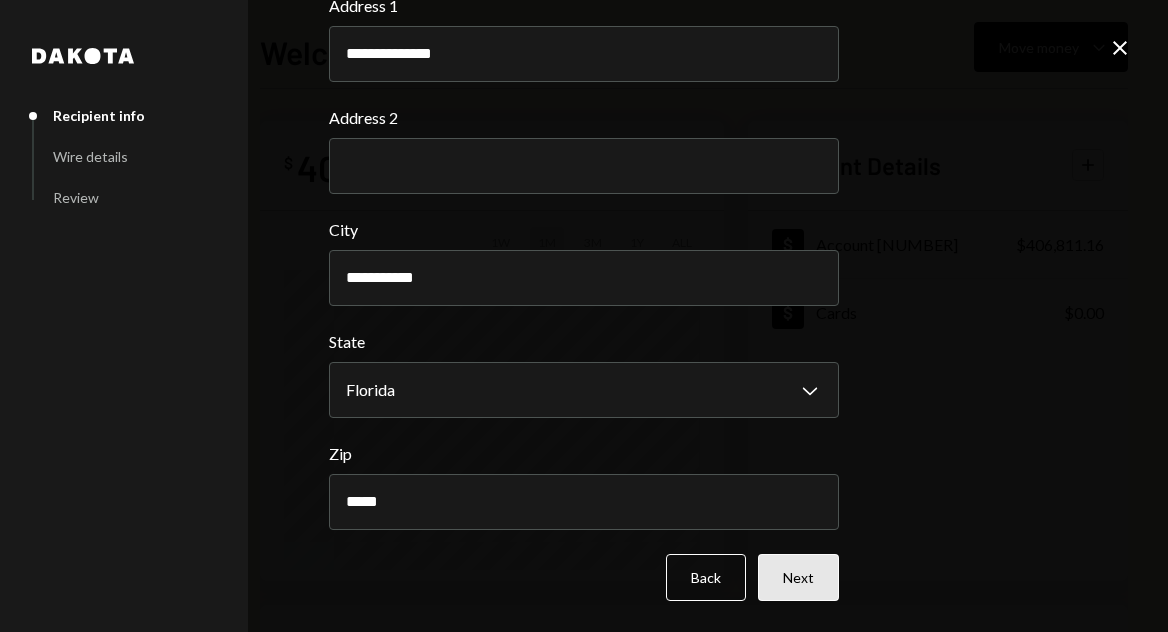 type on "*****" 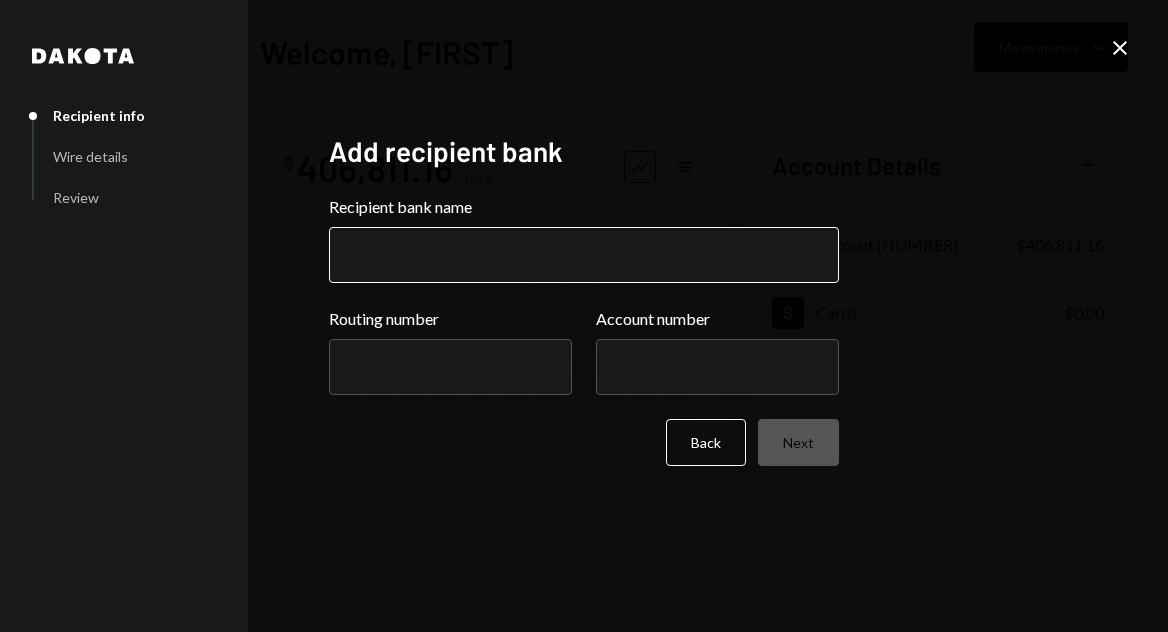 click on "Recipient bank name" at bounding box center (584, 255) 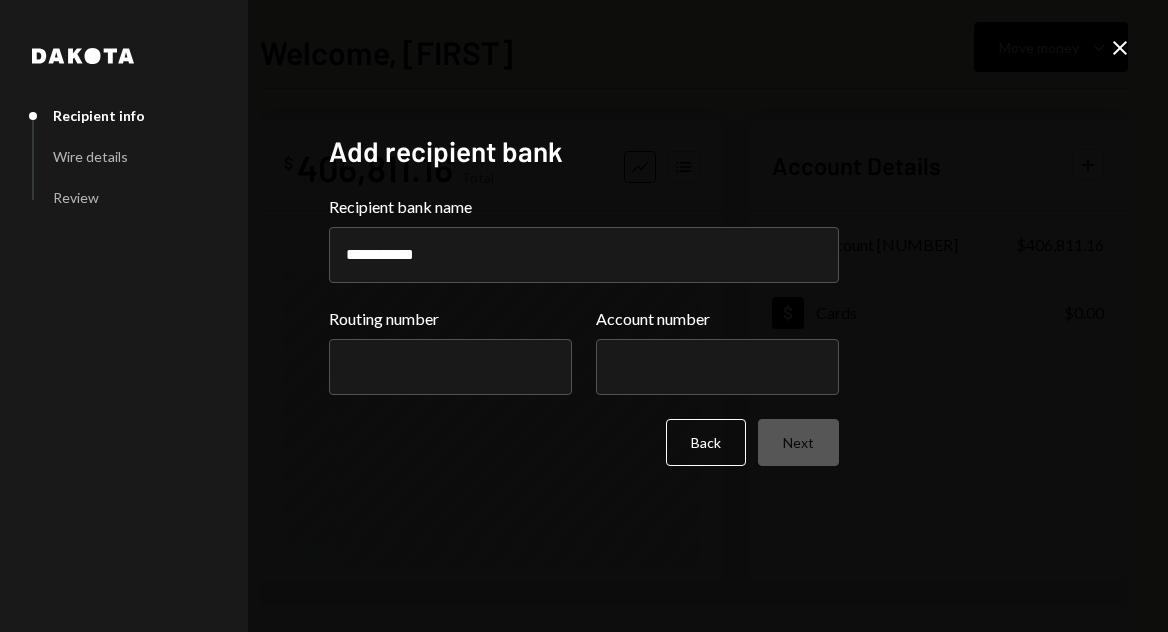 type on "**********" 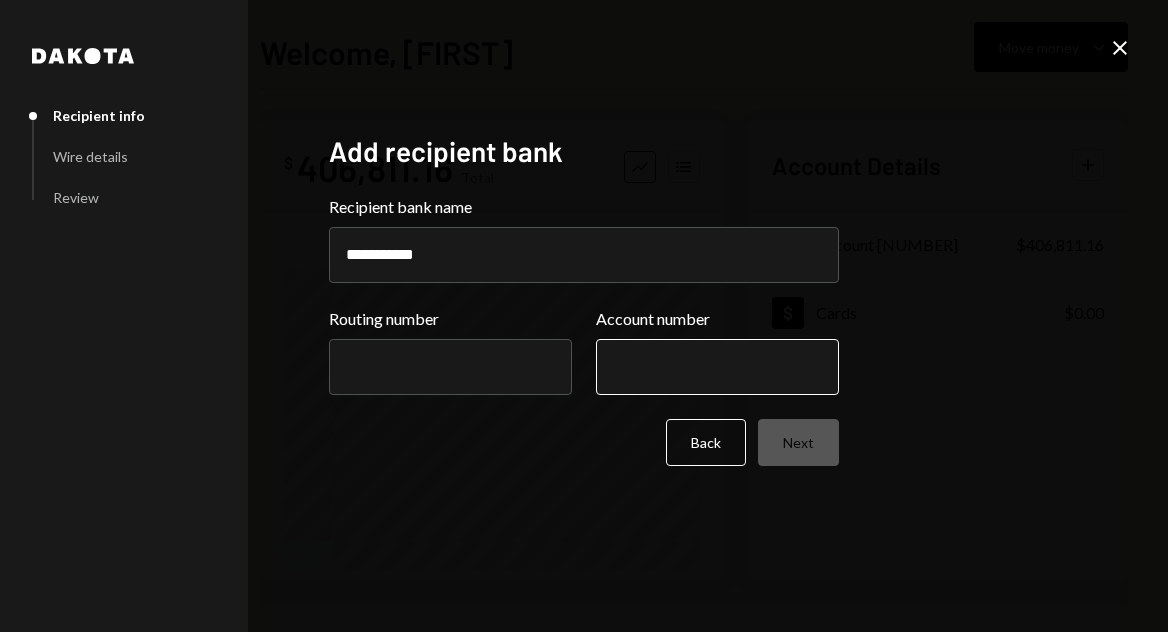 click on "Account number" at bounding box center [717, 367] 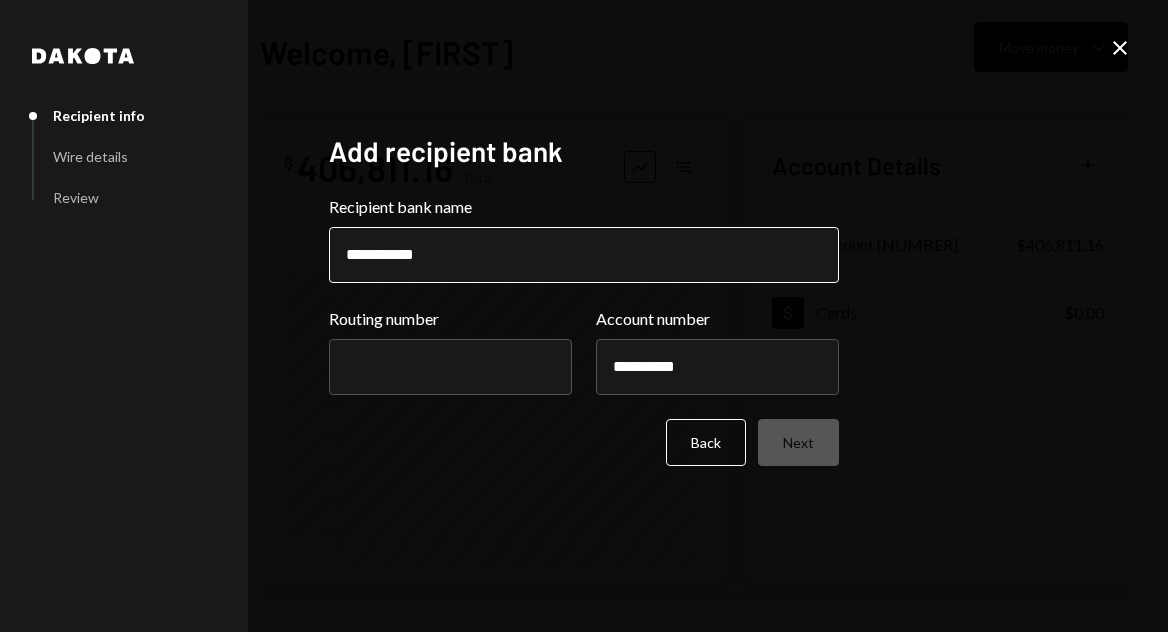 type on "**********" 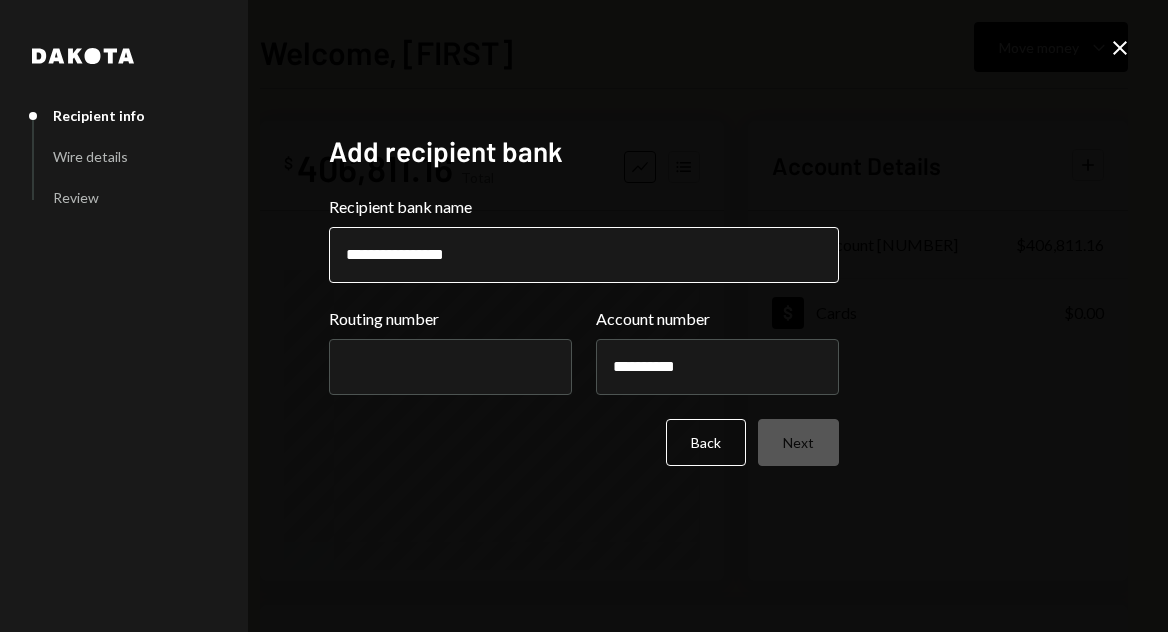 type on "**********" 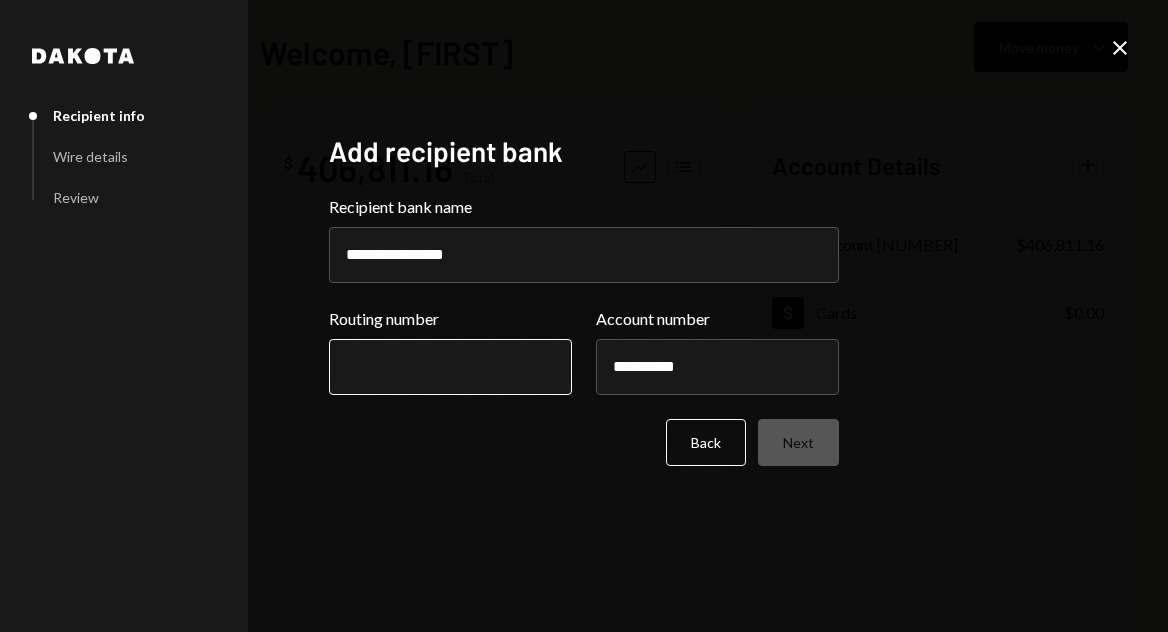 click on "Routing number" at bounding box center (450, 367) 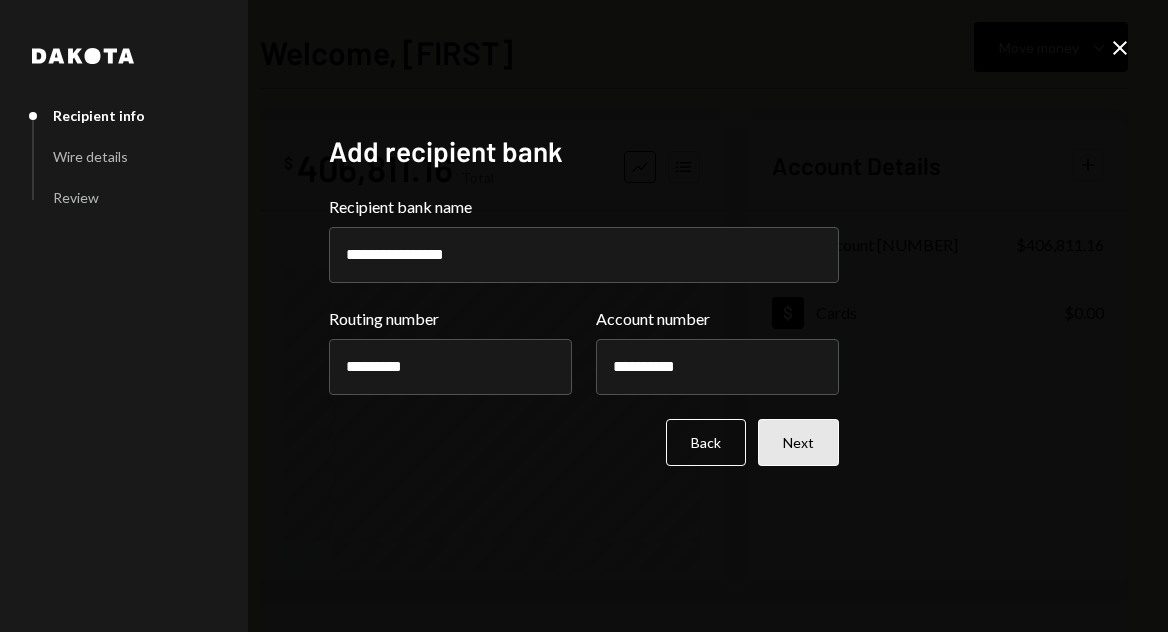 type on "*********" 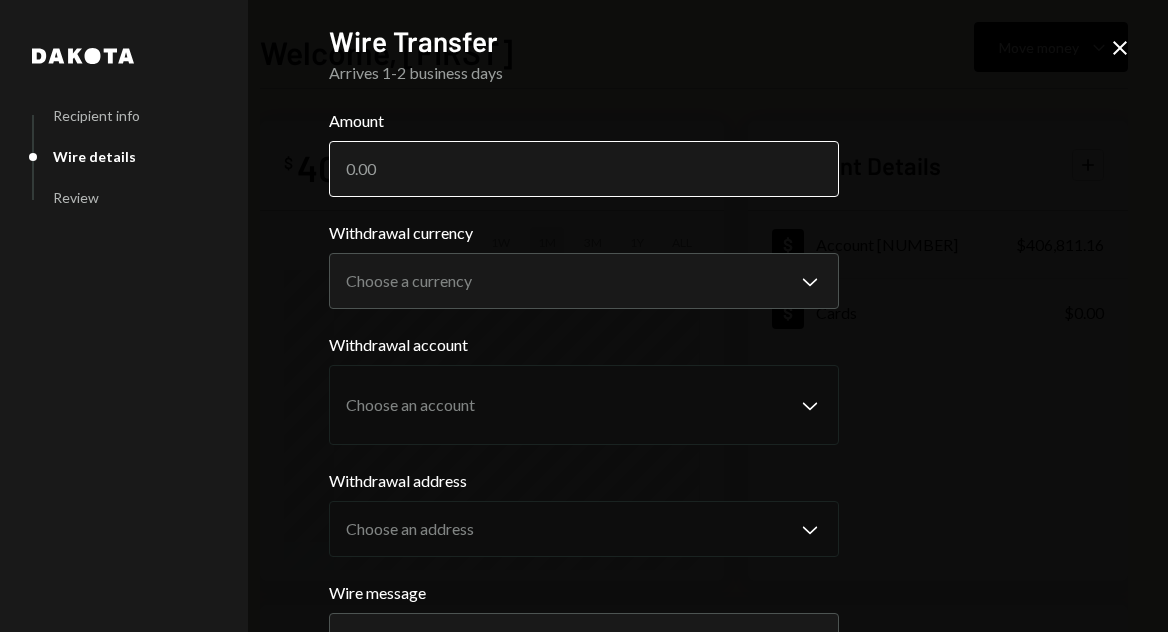 click on "Amount" at bounding box center [584, 169] 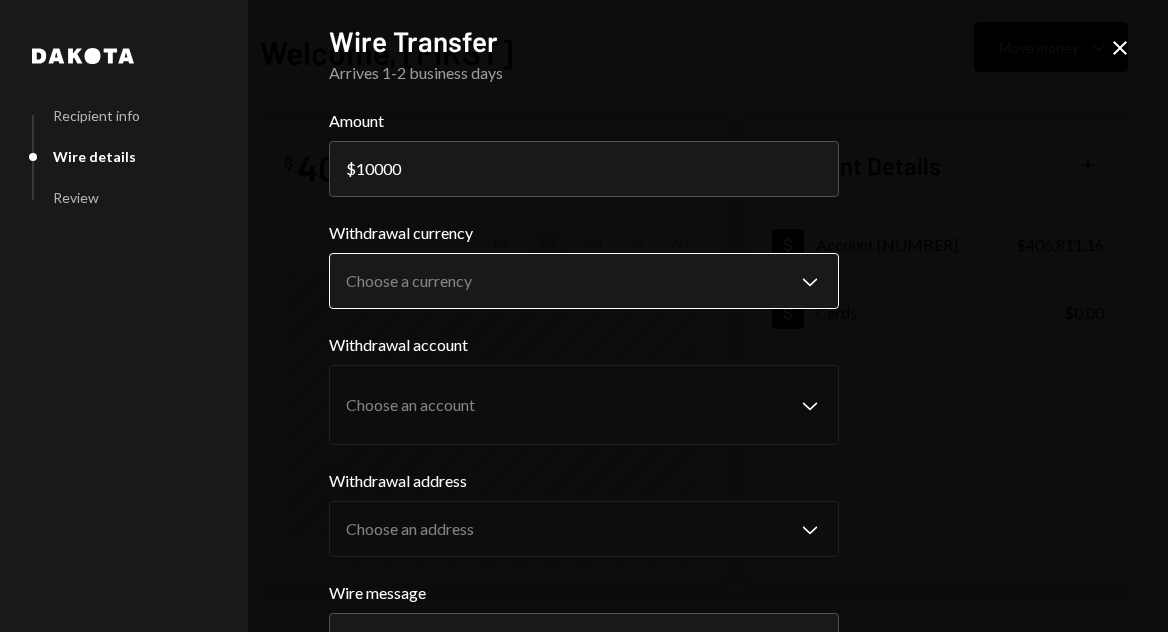 type on "10000" 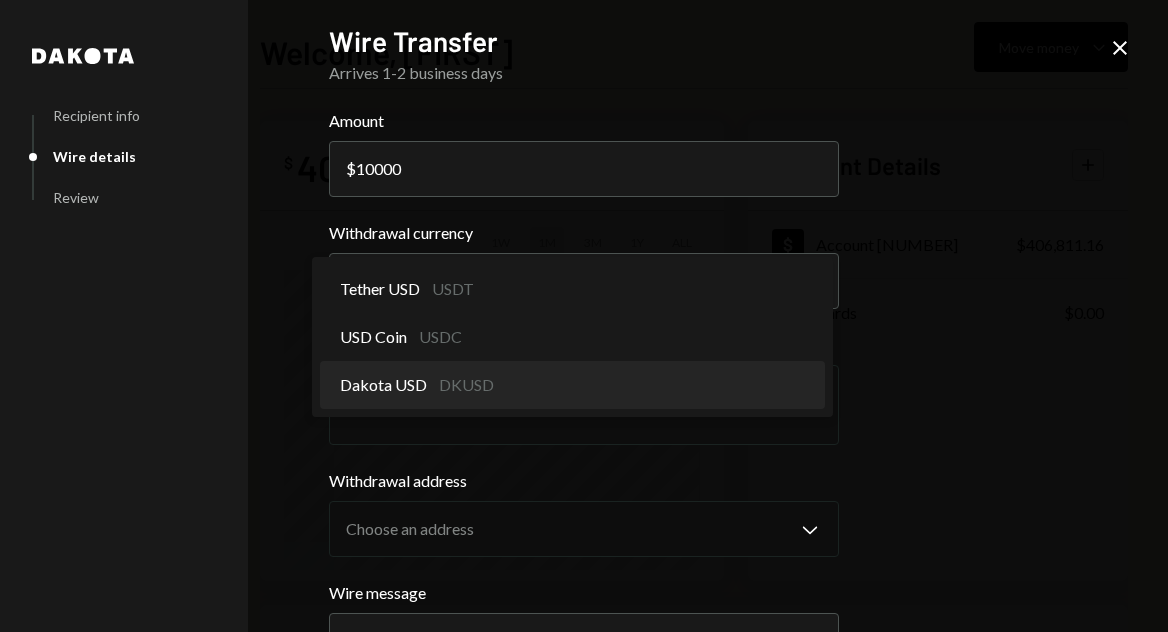select on "*****" 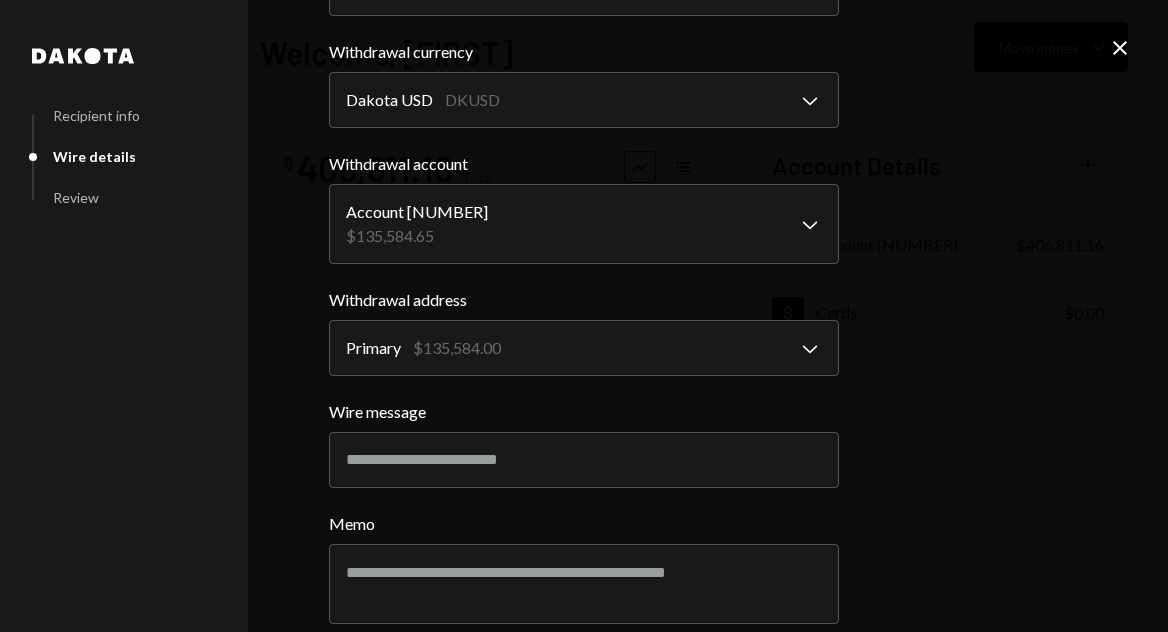 scroll, scrollTop: 275, scrollLeft: 0, axis: vertical 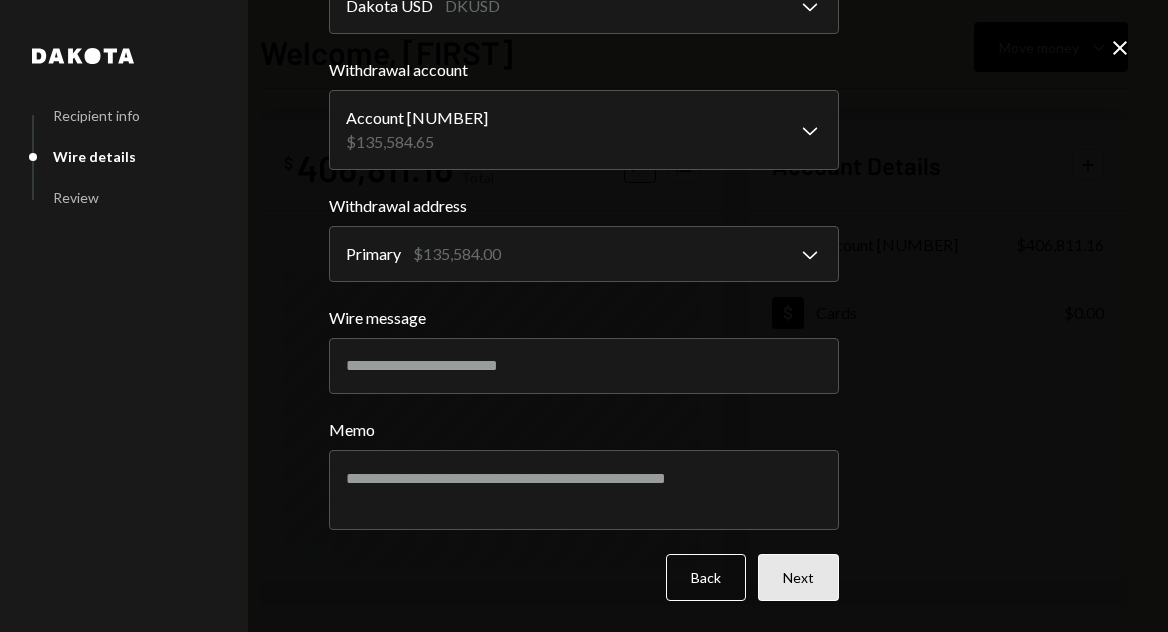 click on "Next" at bounding box center (798, 577) 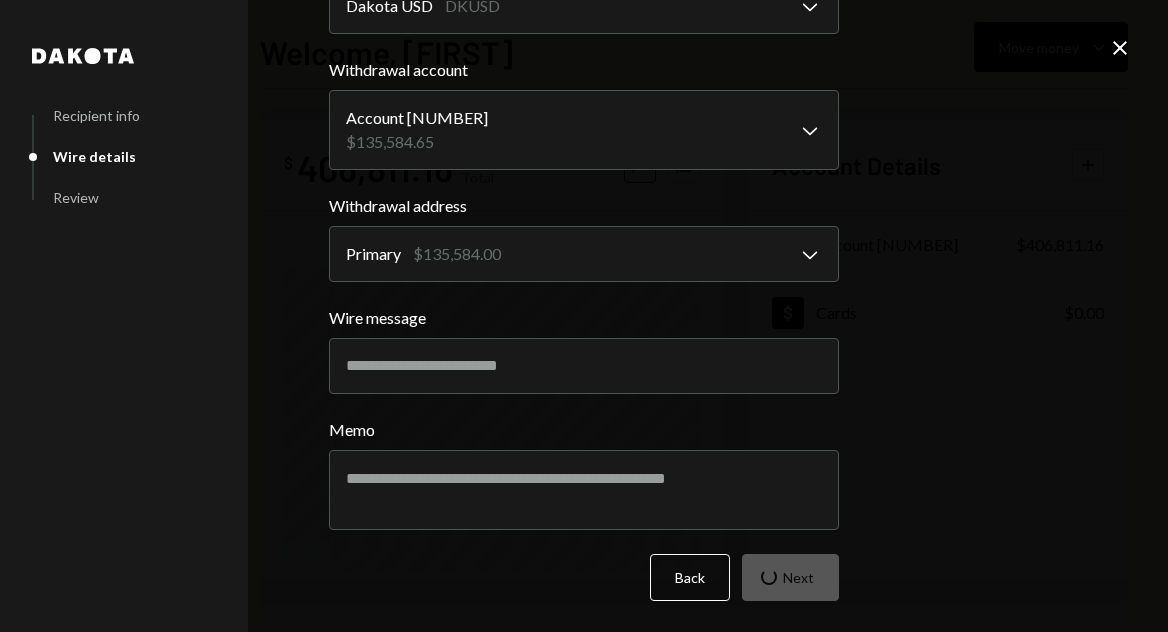 scroll, scrollTop: 0, scrollLeft: 0, axis: both 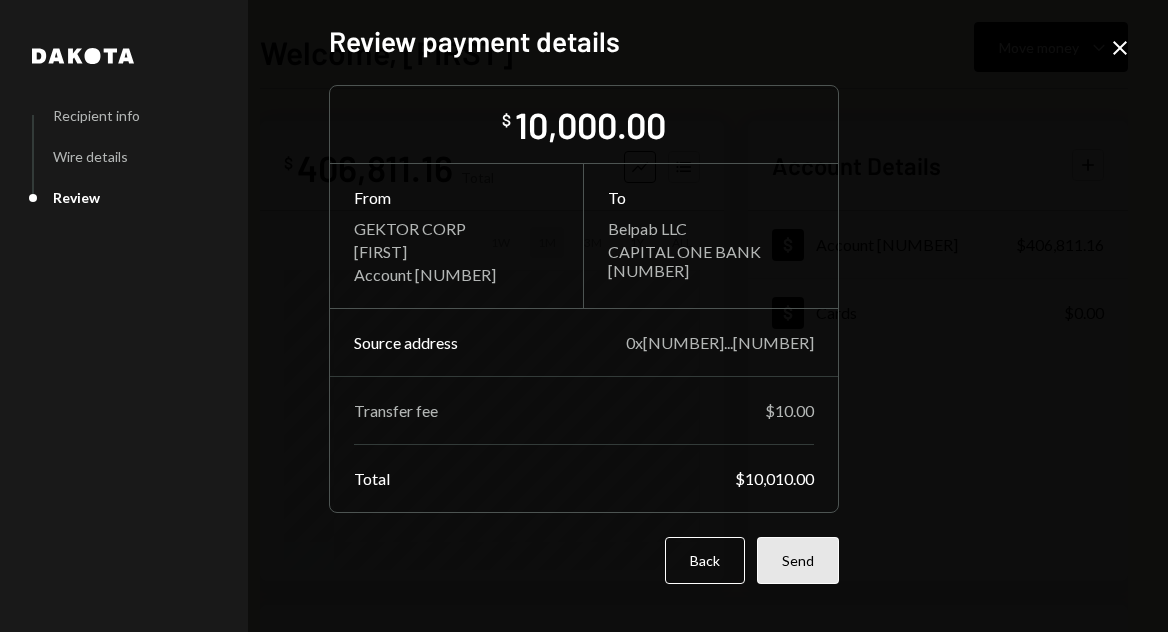 click on "Send" at bounding box center (798, 560) 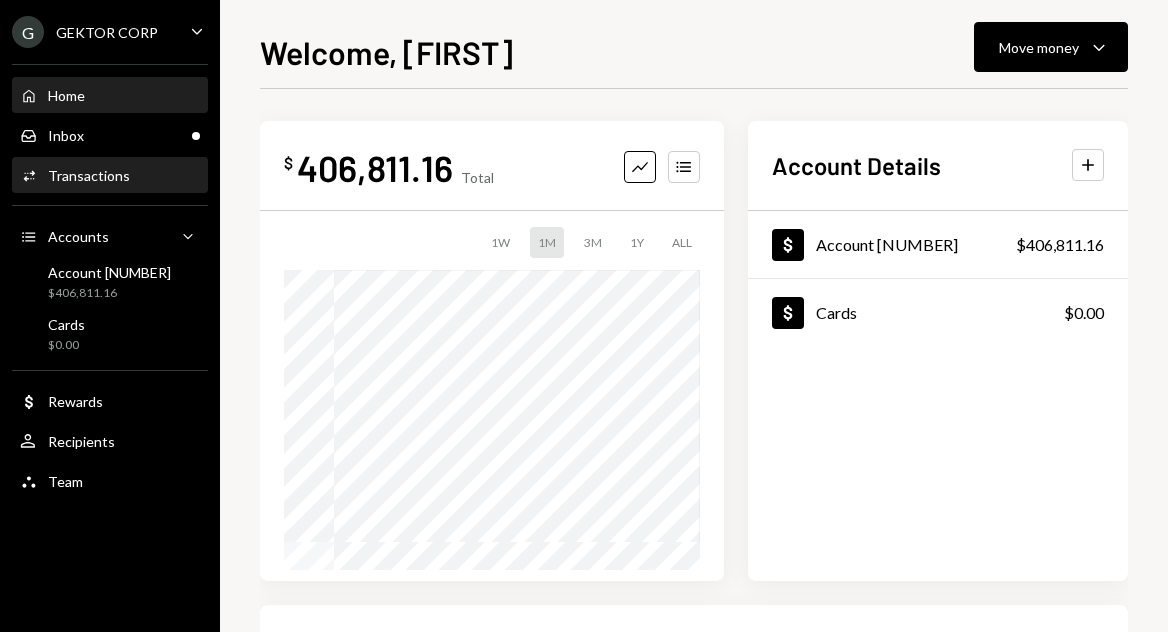 click on "Transactions" at bounding box center [89, 175] 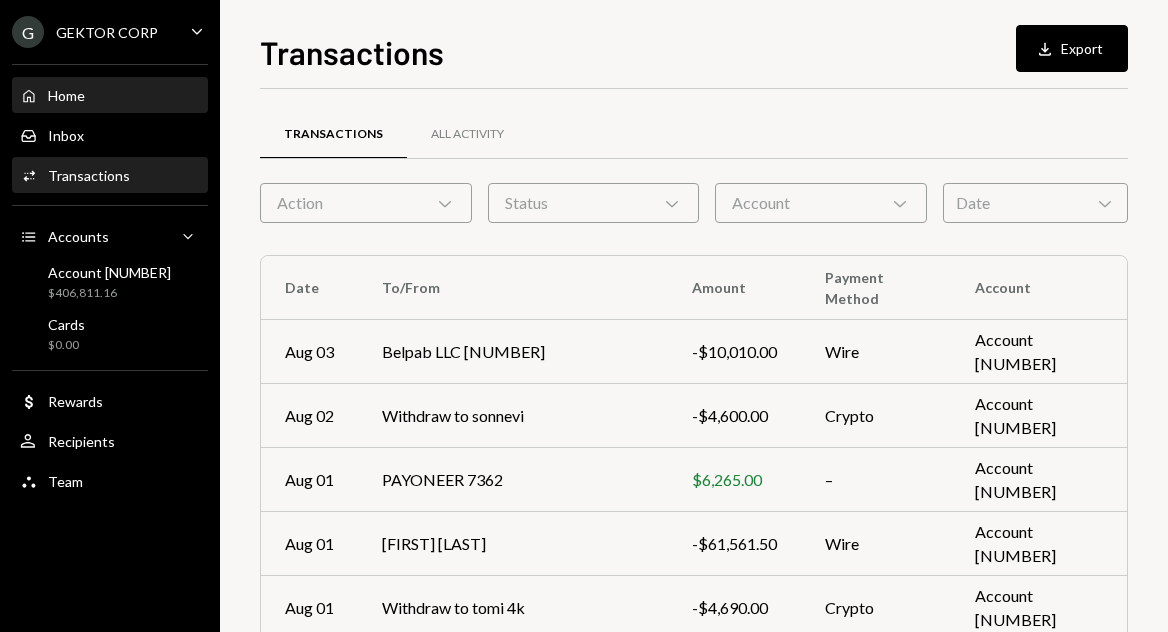 click on "Home Home" at bounding box center (110, 96) 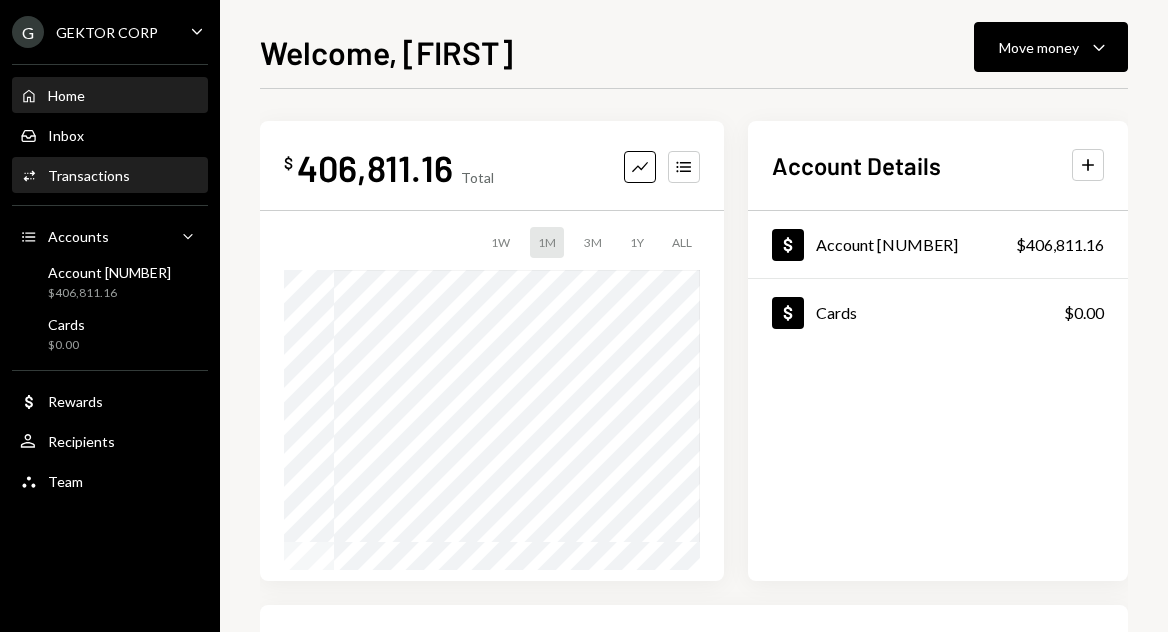 click on "Transactions" at bounding box center (89, 175) 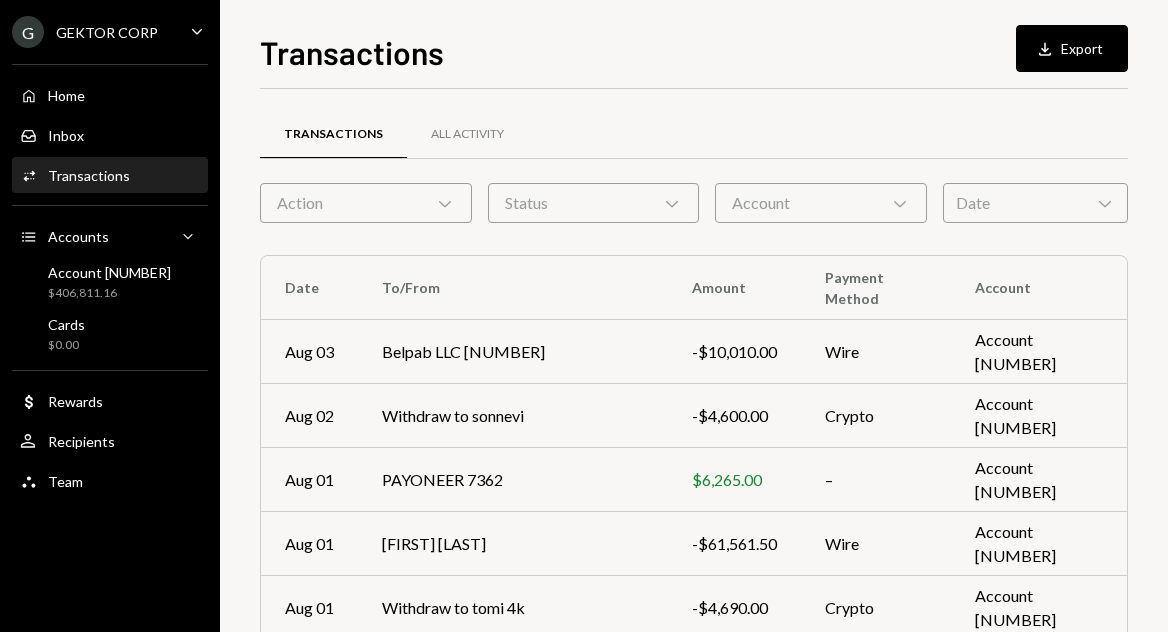 click on "Transactions" at bounding box center [89, 175] 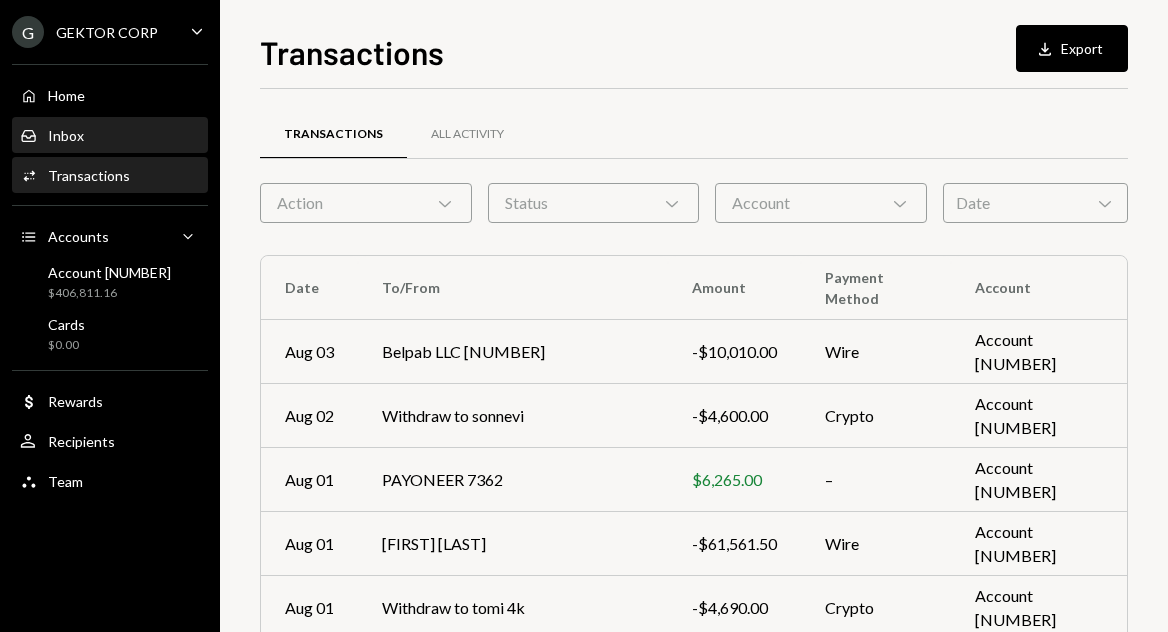 click on "Inbox Inbox" at bounding box center [110, 136] 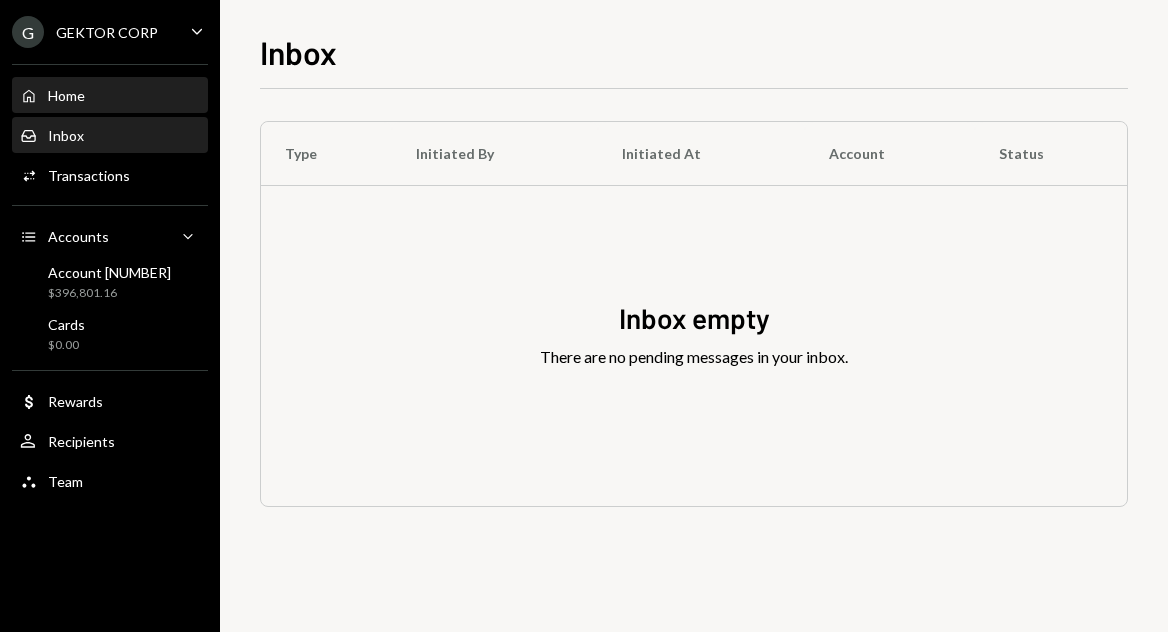 click on "Home Home" at bounding box center [110, 96] 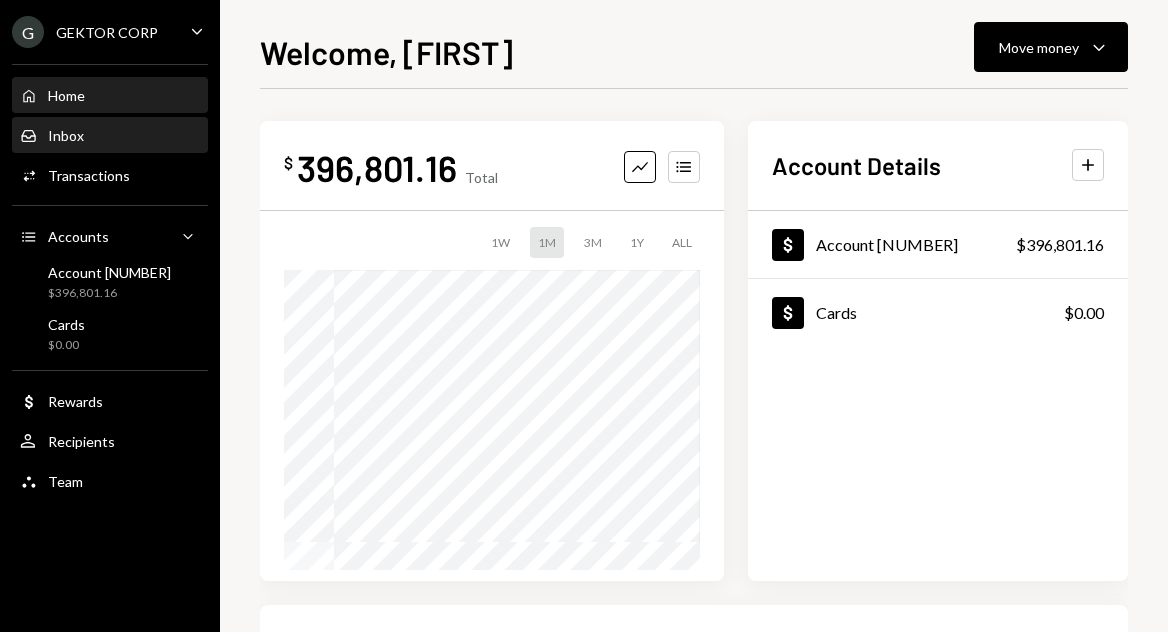 click on "Inbox Inbox" at bounding box center [110, 136] 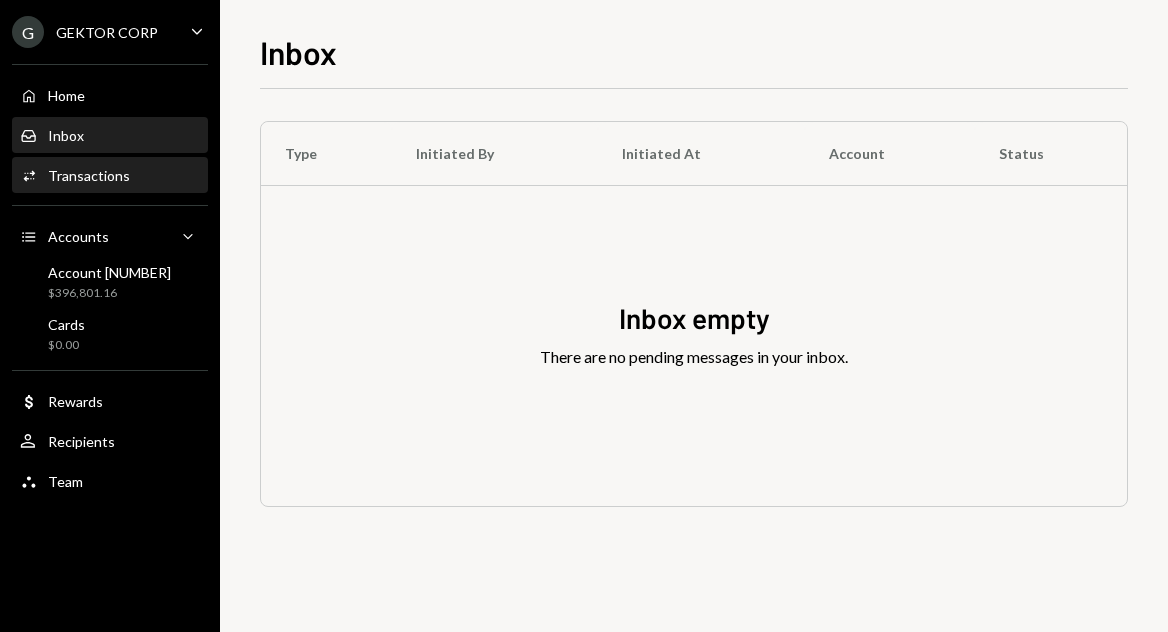 click on "Transactions" at bounding box center (89, 175) 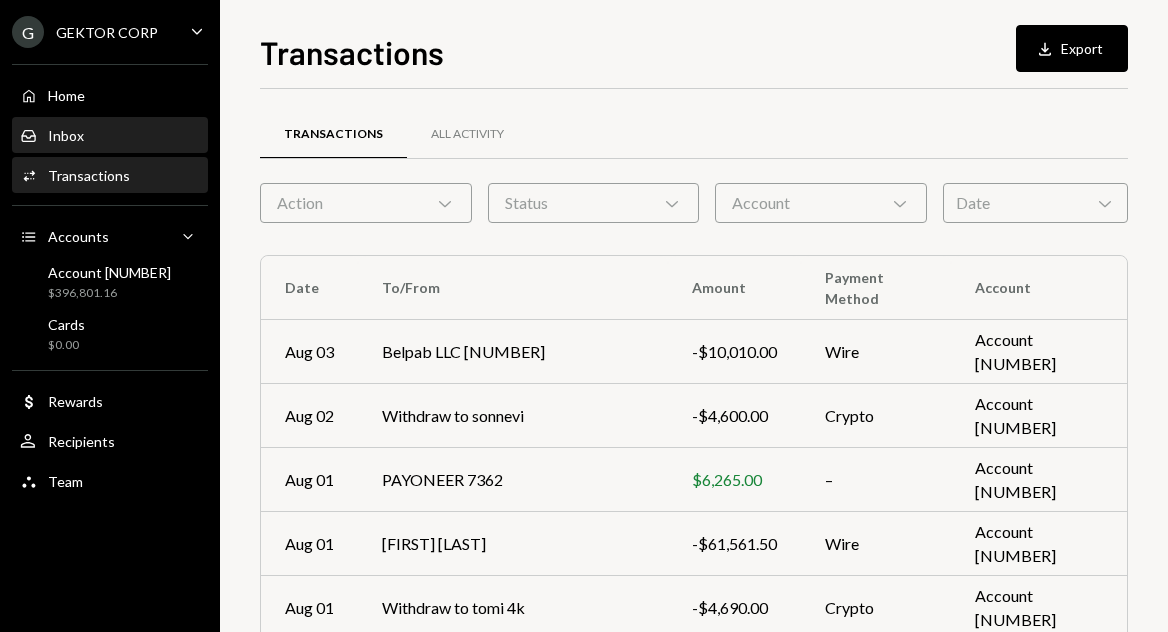 click on "Inbox Inbox" at bounding box center (110, 136) 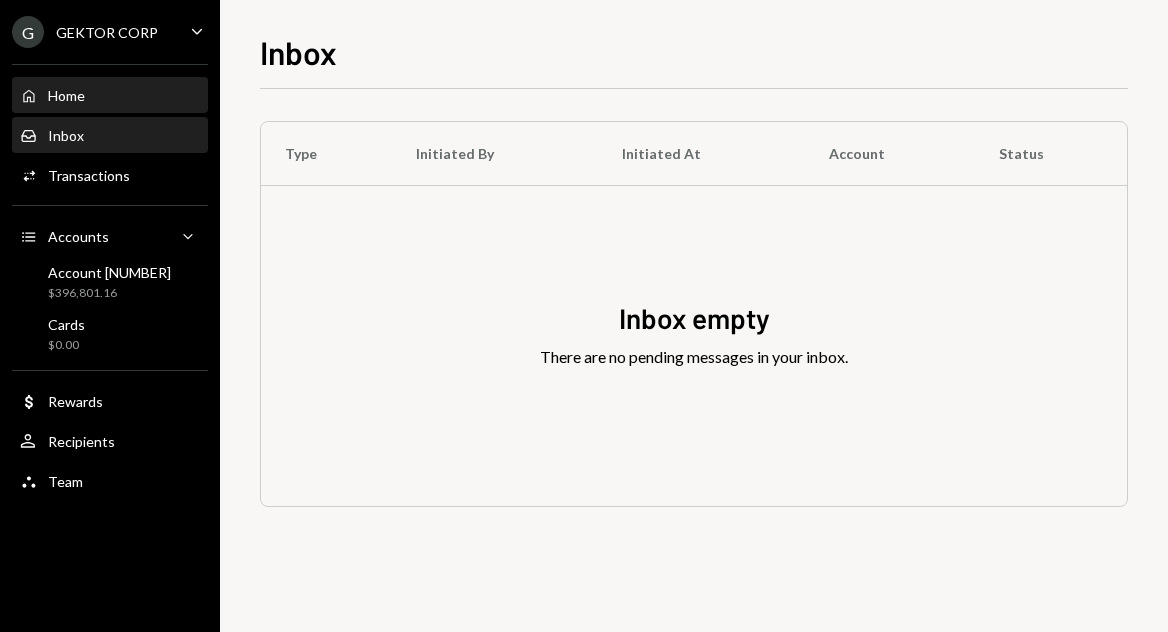 click on "Home Home" at bounding box center (110, 96) 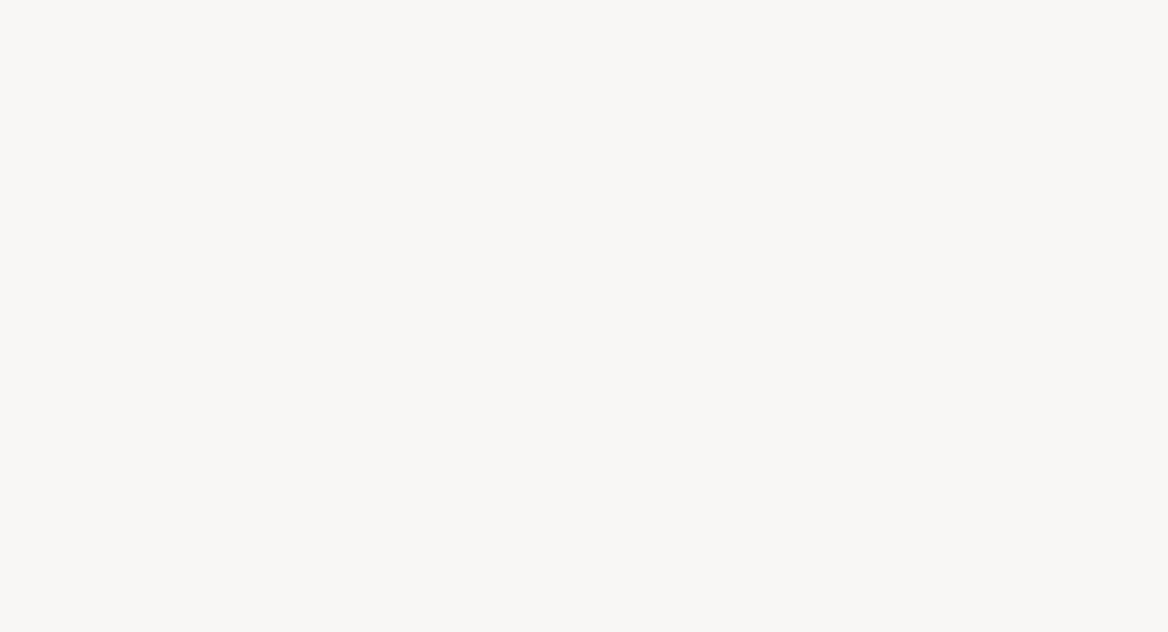 scroll, scrollTop: 0, scrollLeft: 0, axis: both 